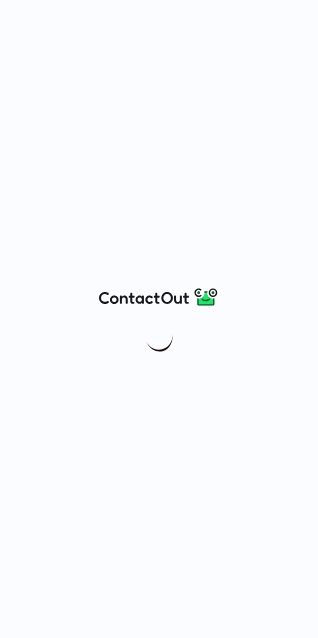 scroll, scrollTop: 0, scrollLeft: 0, axis: both 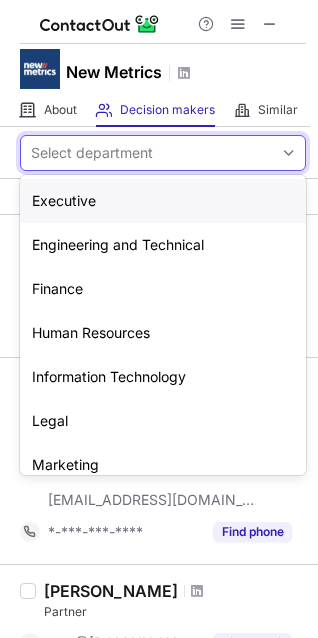 click on "Select department" at bounding box center (92, 153) 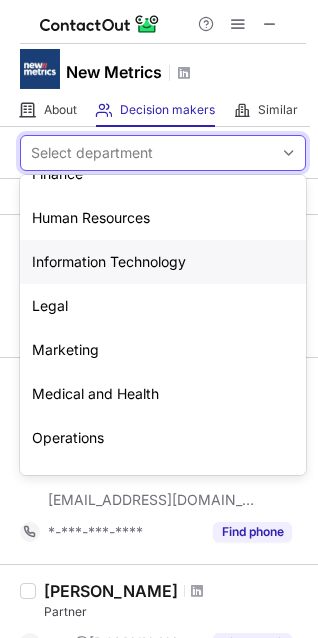 scroll, scrollTop: 118, scrollLeft: 0, axis: vertical 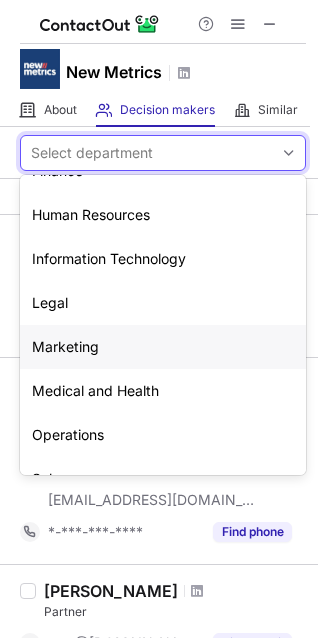 click on "Marketing" at bounding box center (163, 347) 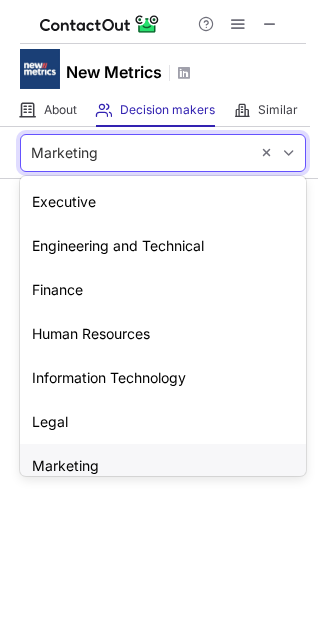 scroll, scrollTop: 27, scrollLeft: 0, axis: vertical 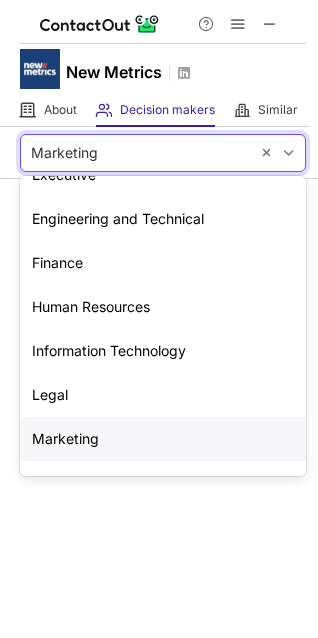 click on "Marketing" at bounding box center (135, 153) 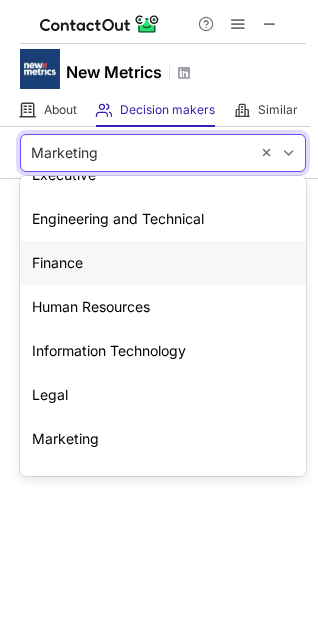scroll, scrollTop: 0, scrollLeft: 0, axis: both 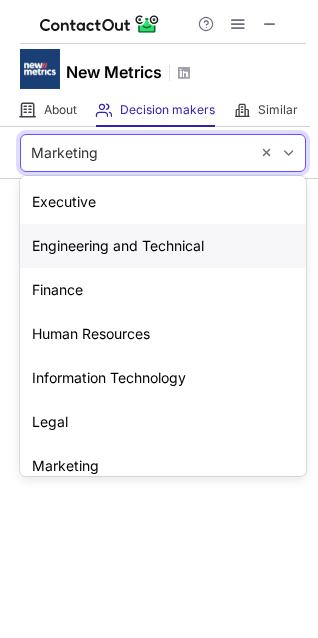 click on "Engineering and Technical" at bounding box center (163, 246) 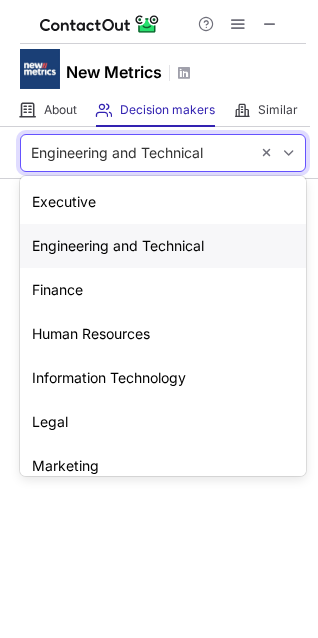 click on "Engineering and Technical" at bounding box center [117, 153] 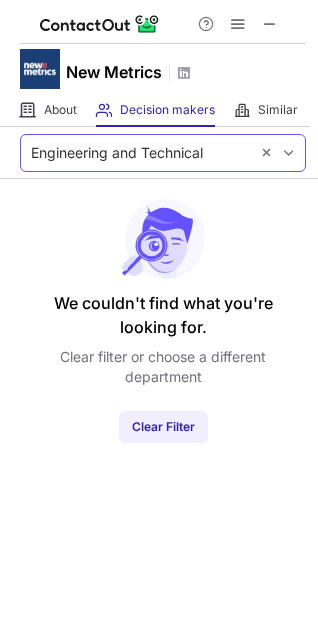 click at bounding box center [289, 153] 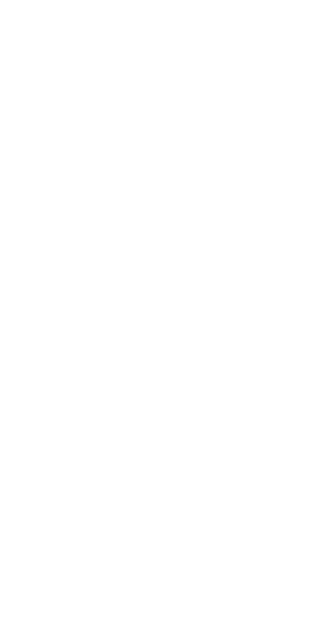 scroll, scrollTop: 0, scrollLeft: 0, axis: both 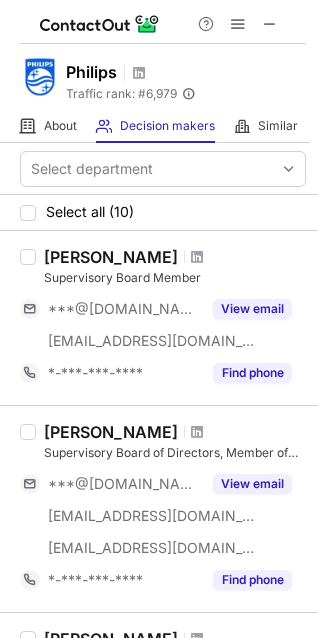 click on "Select department" at bounding box center [159, 169] 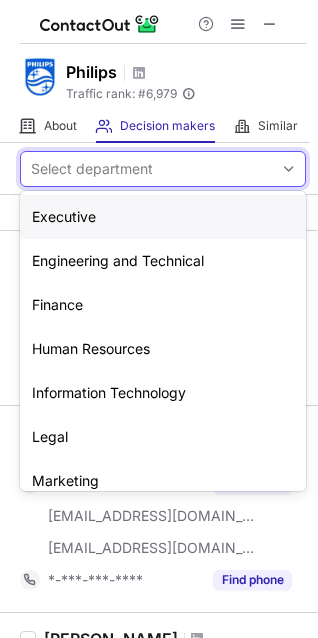 click on "Select department" at bounding box center [147, 169] 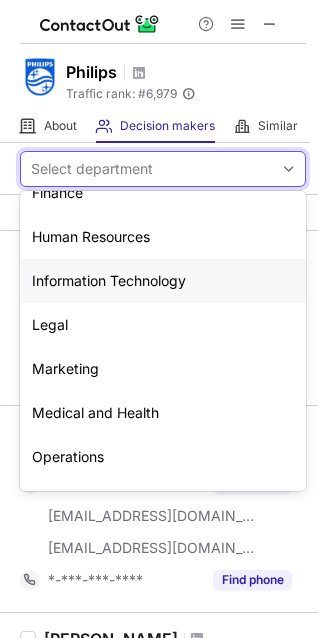 scroll, scrollTop: 148, scrollLeft: 0, axis: vertical 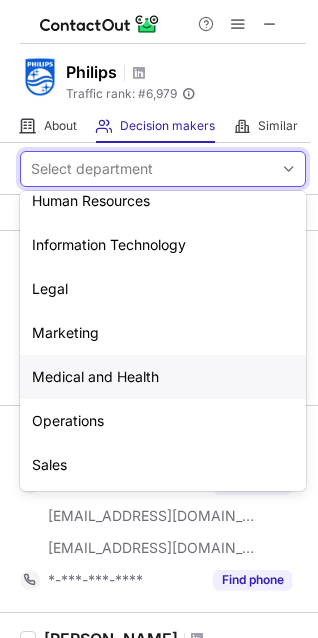click on "Medical and Health" at bounding box center [163, 377] 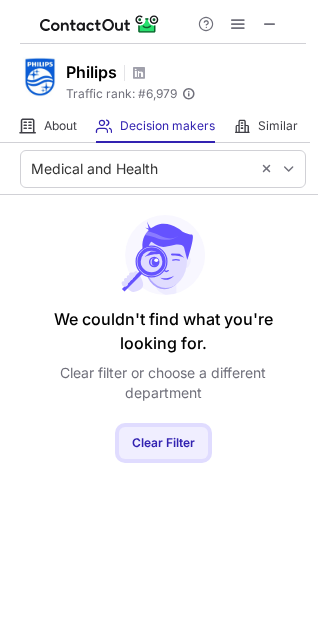 click on "Clear Filter" at bounding box center [163, 442] 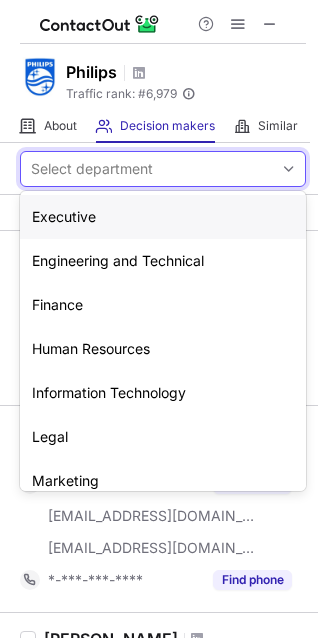 click on "Select department" at bounding box center [147, 169] 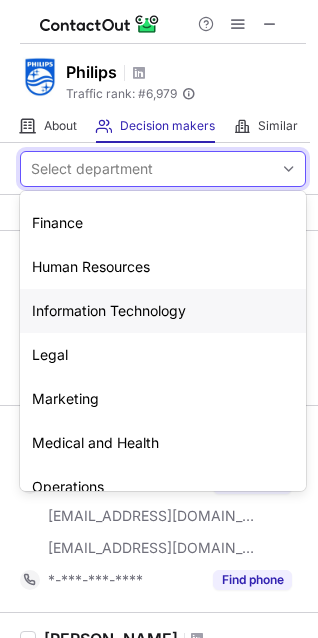scroll, scrollTop: 83, scrollLeft: 0, axis: vertical 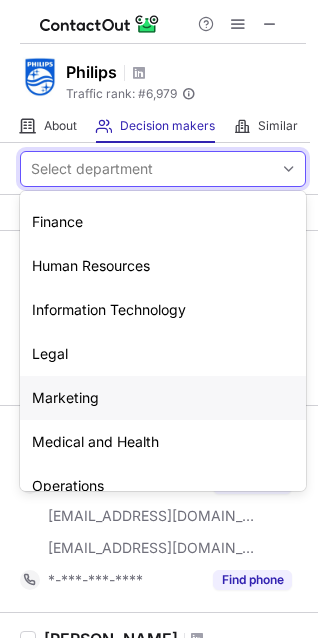 click on "Marketing" at bounding box center (163, 398) 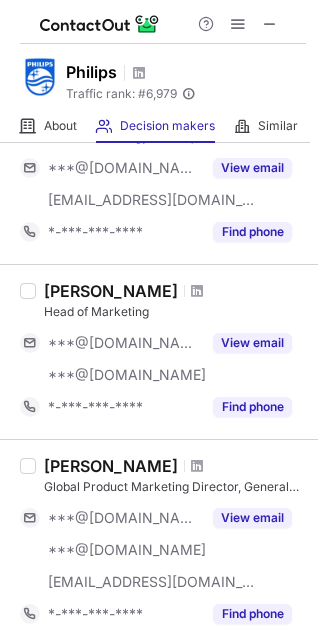 scroll, scrollTop: 460, scrollLeft: 0, axis: vertical 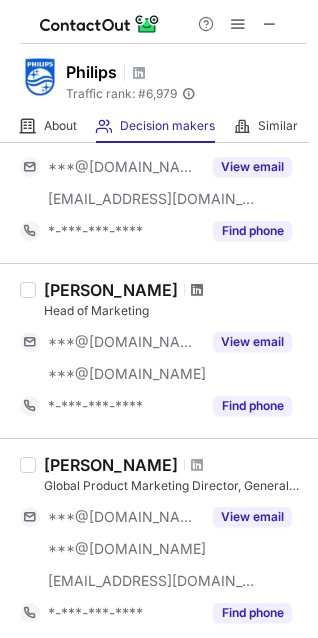 click at bounding box center [197, 290] 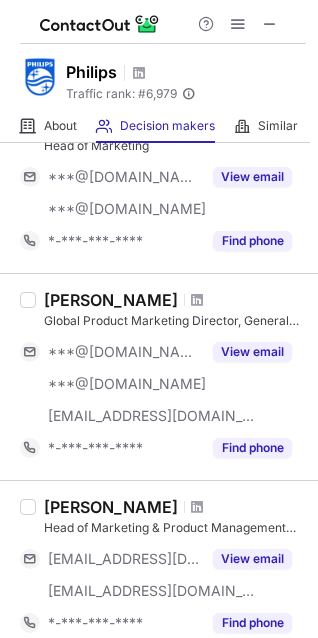 scroll, scrollTop: 626, scrollLeft: 0, axis: vertical 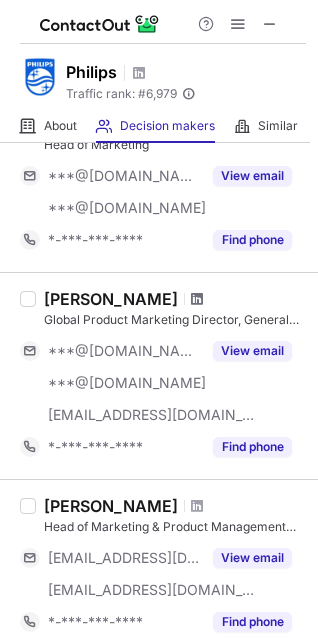 click at bounding box center [197, 299] 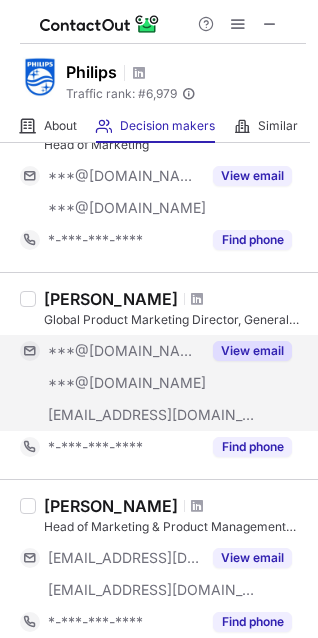 scroll, scrollTop: 804, scrollLeft: 0, axis: vertical 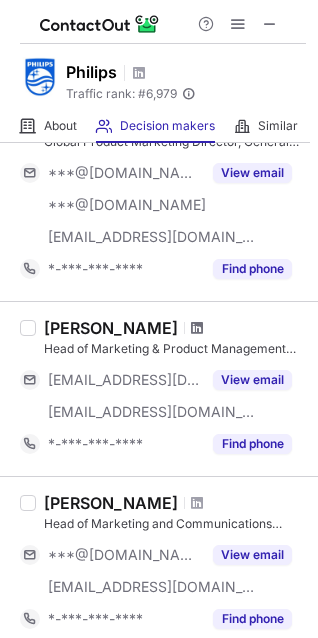 click at bounding box center (197, 328) 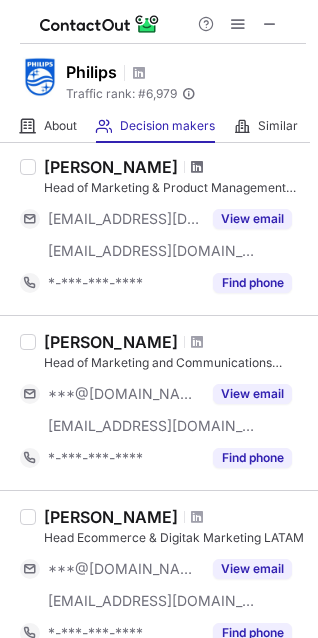 scroll, scrollTop: 966, scrollLeft: 0, axis: vertical 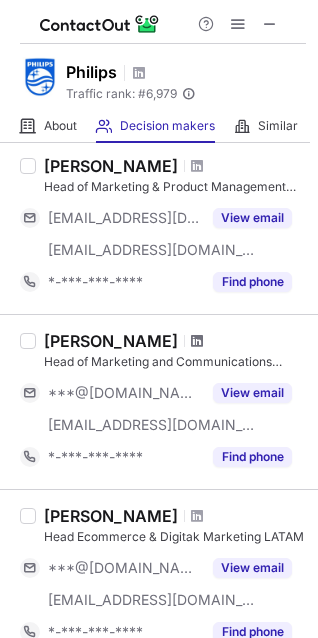 click at bounding box center (197, 341) 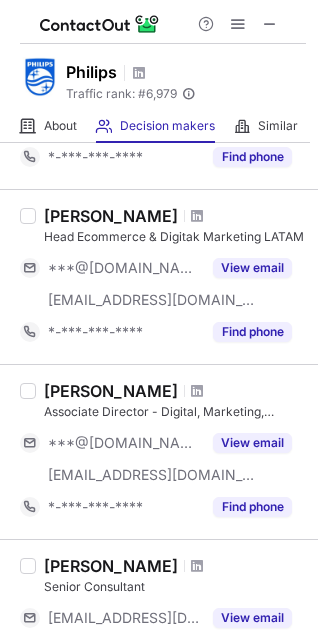 scroll, scrollTop: 1400, scrollLeft: 0, axis: vertical 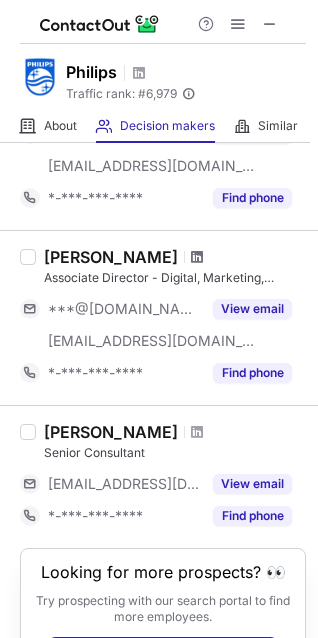 click at bounding box center [197, 257] 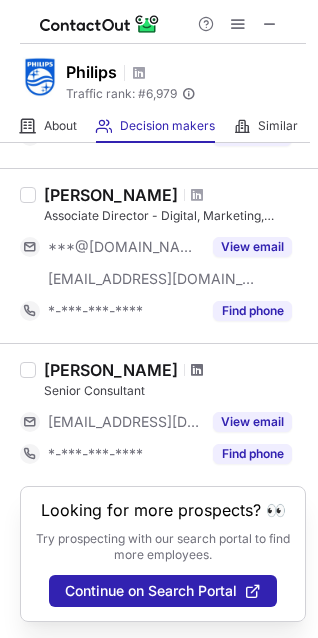 click at bounding box center (197, 370) 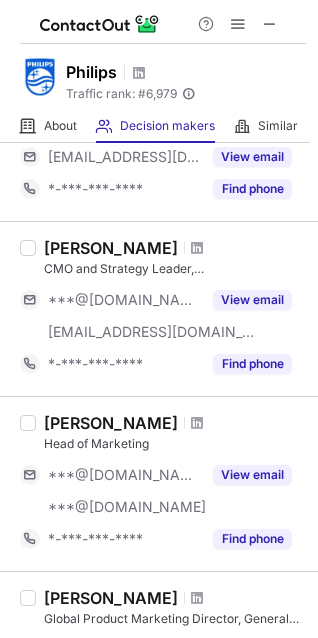 scroll, scrollTop: 0, scrollLeft: 0, axis: both 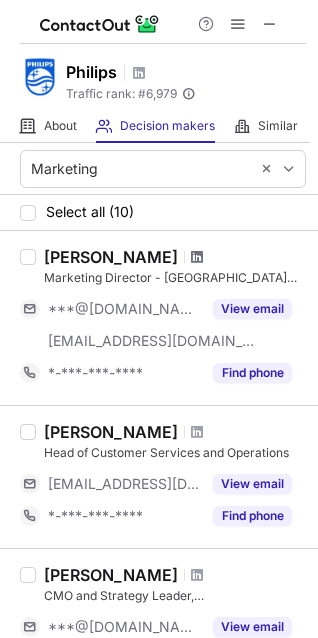 click at bounding box center [197, 257] 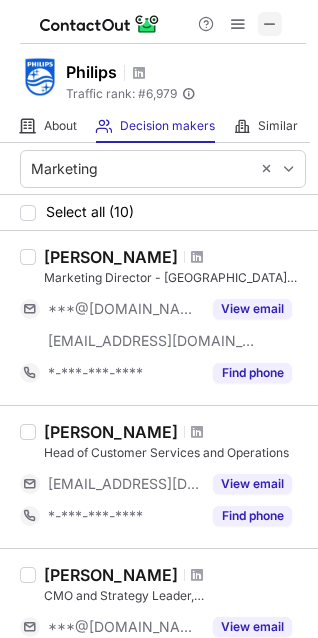 click at bounding box center [270, 24] 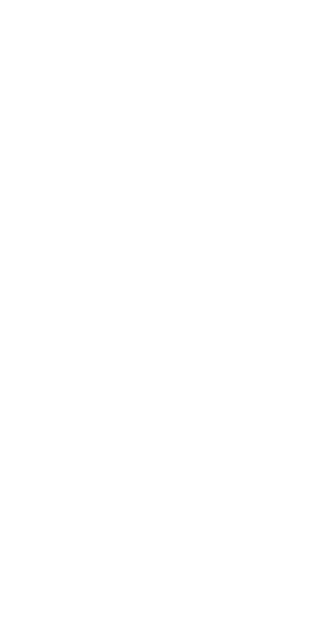scroll, scrollTop: 0, scrollLeft: 0, axis: both 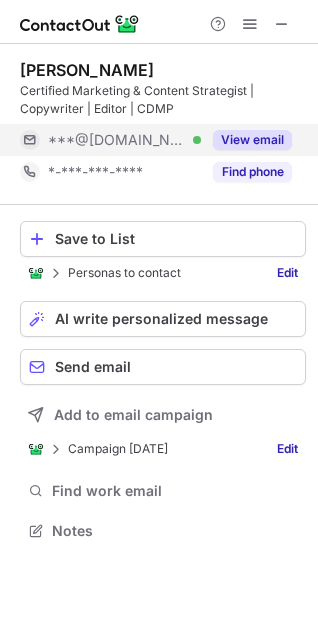 click on "View email" at bounding box center (246, 140) 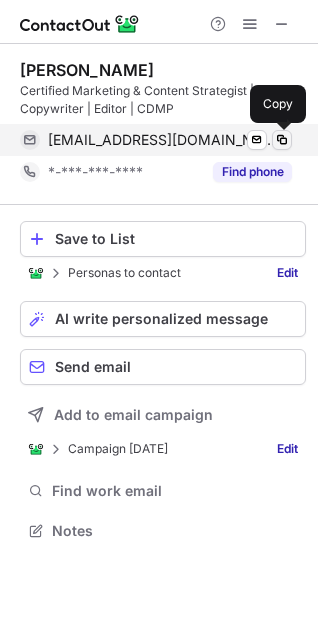 click at bounding box center [282, 140] 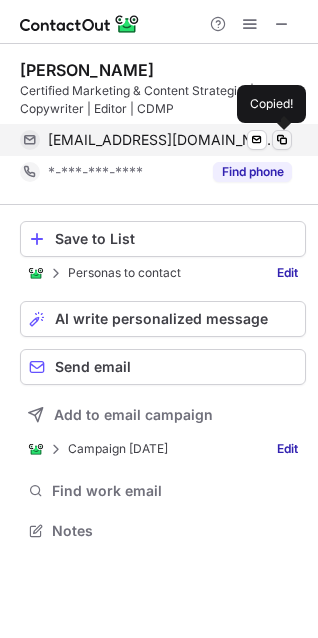 click at bounding box center [282, 140] 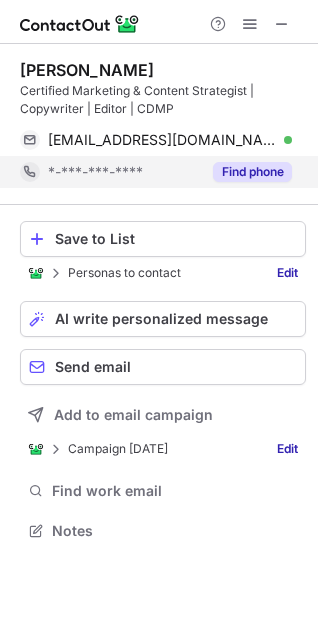 click on "Find phone" at bounding box center [252, 172] 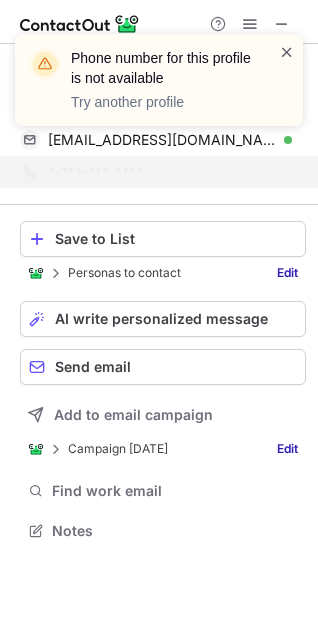 click at bounding box center [287, 52] 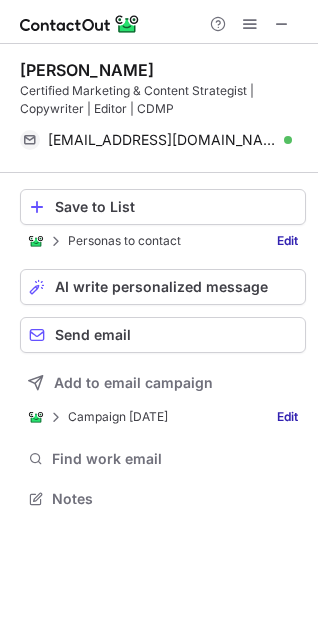 scroll, scrollTop: 485, scrollLeft: 318, axis: both 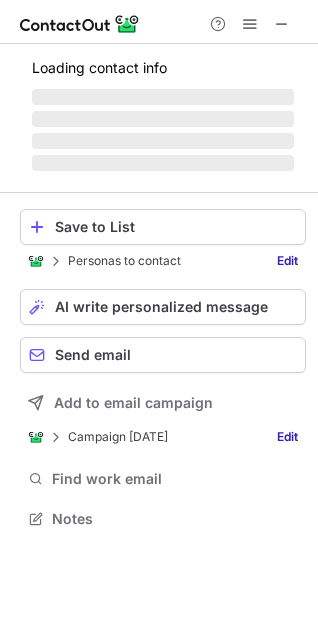 click on "‌" at bounding box center [163, 141] 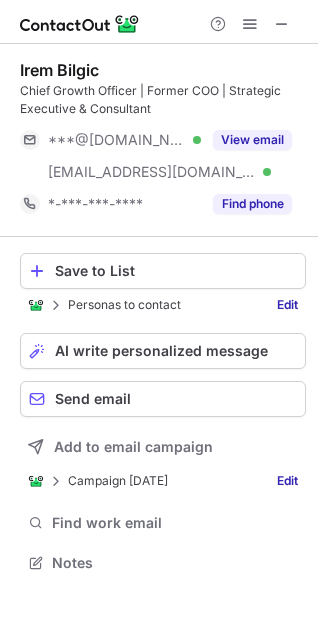scroll, scrollTop: 10, scrollLeft: 10, axis: both 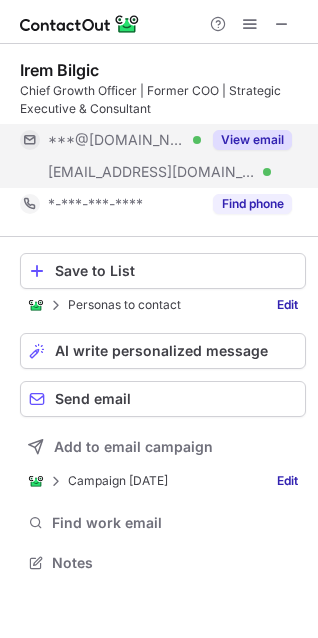 click on "View email" at bounding box center [252, 140] 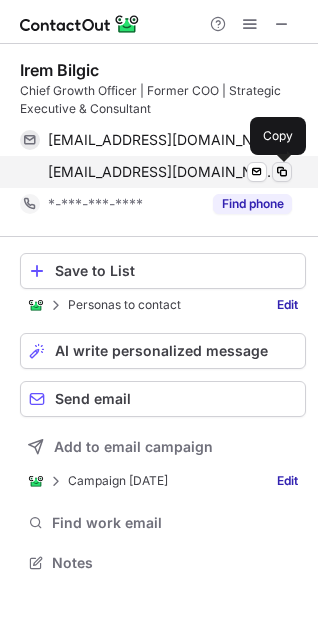 click at bounding box center [282, 172] 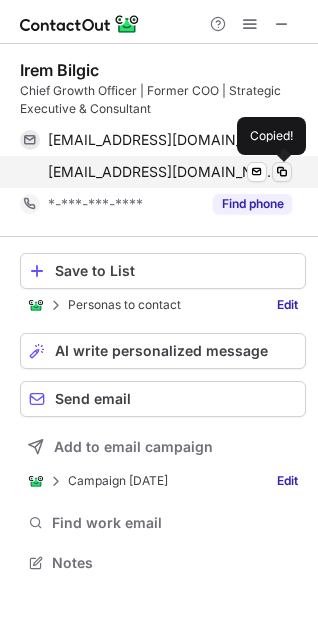 type 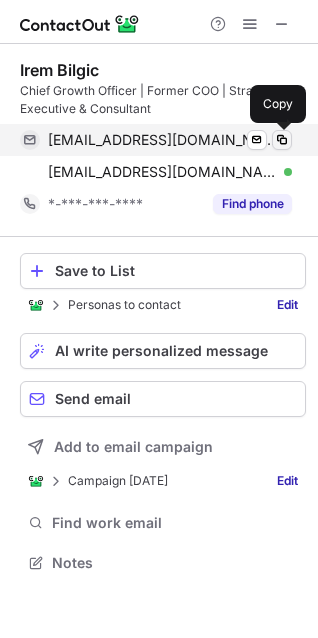click at bounding box center [282, 140] 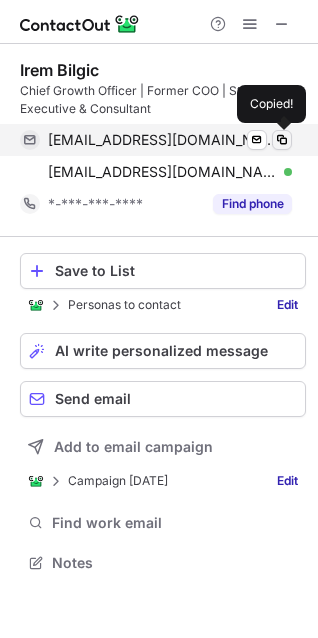 type 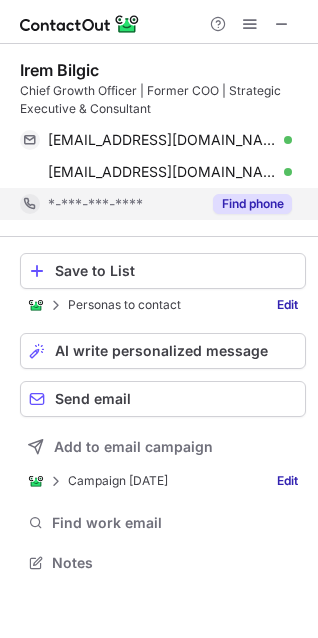 click on "Find phone" at bounding box center (252, 204) 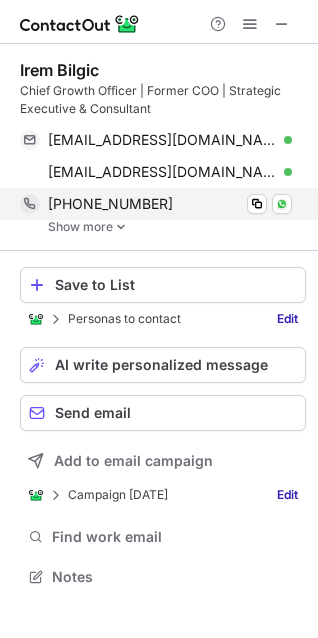 scroll, scrollTop: 10, scrollLeft: 10, axis: both 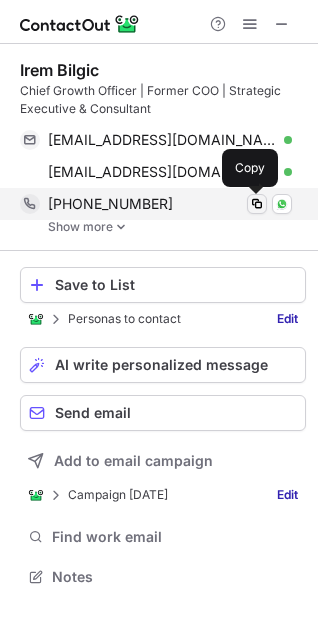 click at bounding box center [257, 204] 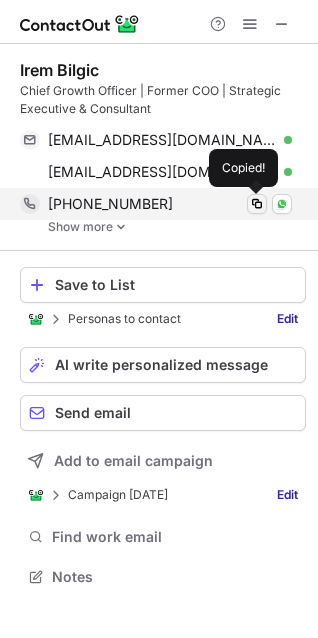click at bounding box center (257, 204) 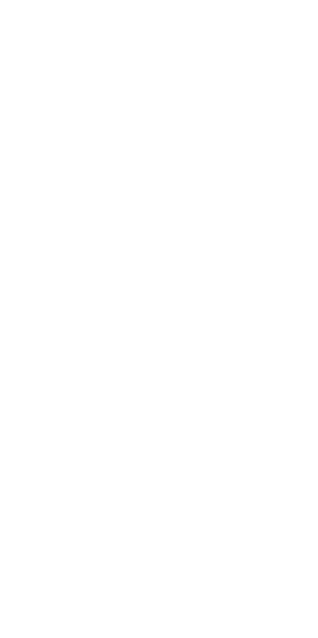 scroll, scrollTop: 0, scrollLeft: 0, axis: both 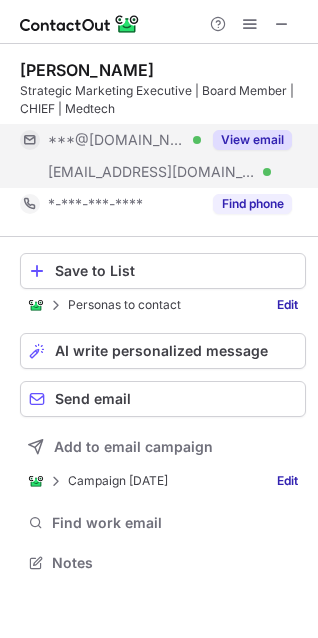 click on "View email" at bounding box center [252, 140] 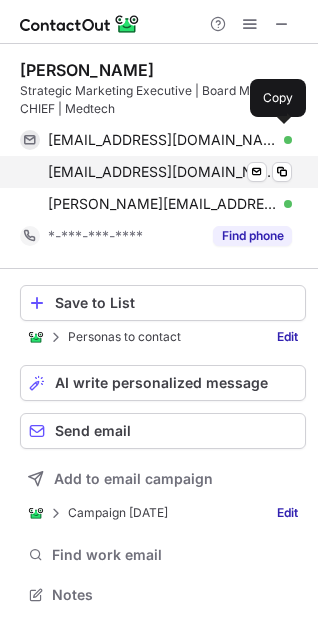 scroll, scrollTop: 10, scrollLeft: 10, axis: both 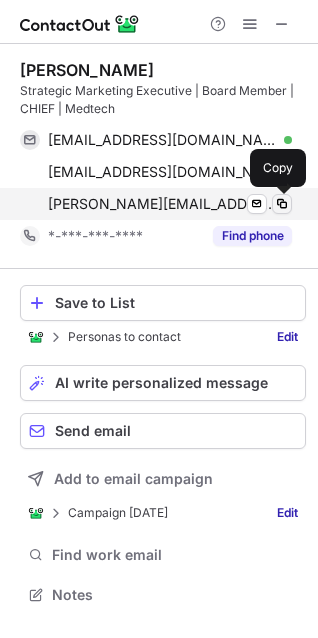 click at bounding box center [282, 204] 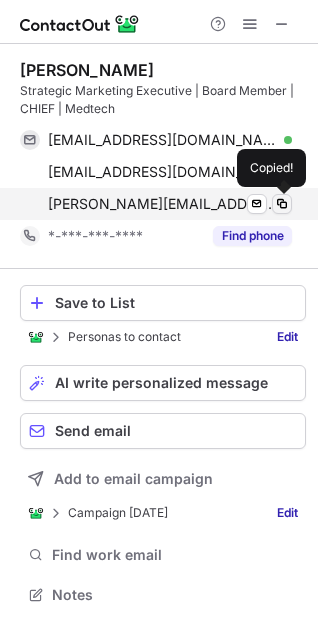 type 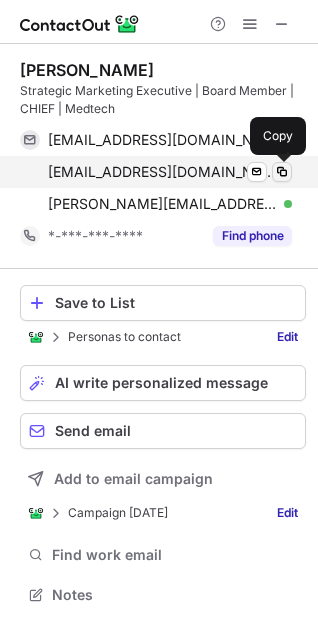 click at bounding box center (282, 172) 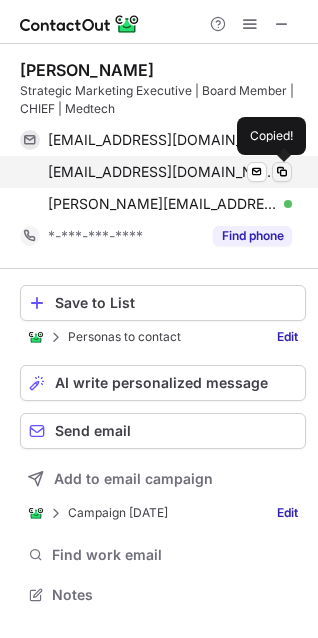 type 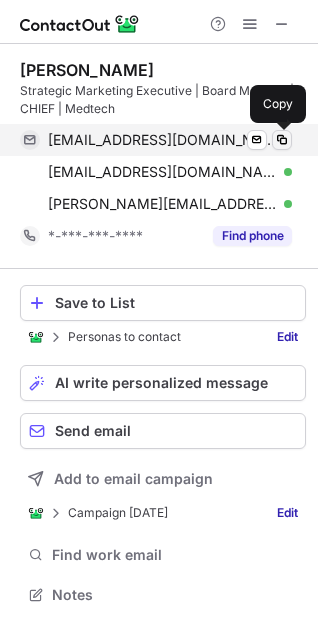 click at bounding box center [282, 140] 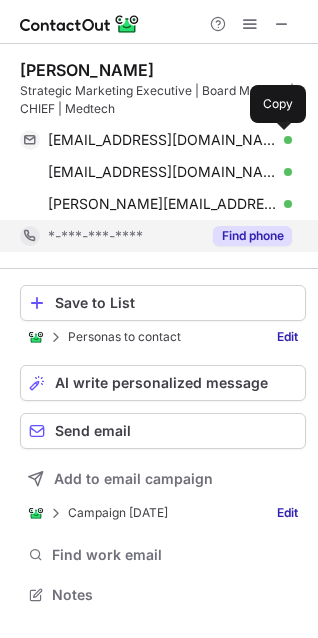 click on "Find phone" at bounding box center [252, 236] 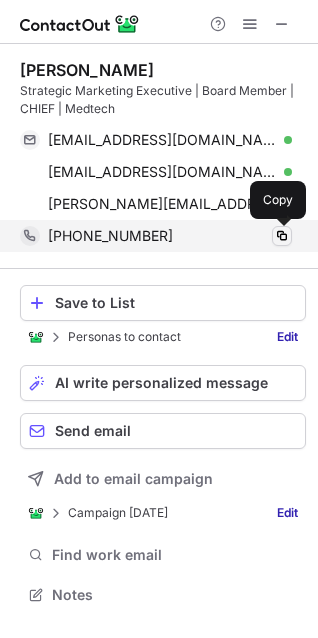 click at bounding box center [282, 236] 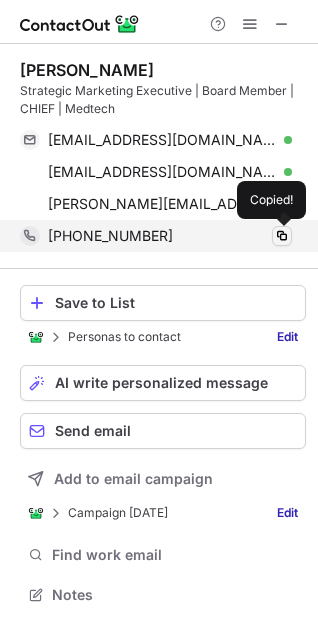 type 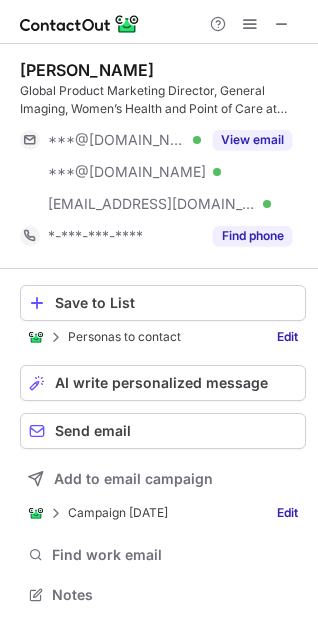 scroll, scrollTop: 0, scrollLeft: 0, axis: both 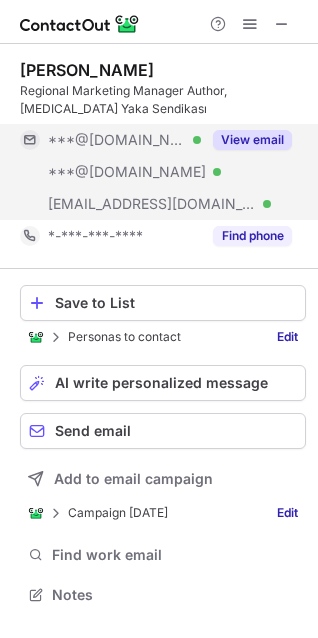 click on "View email" at bounding box center [252, 140] 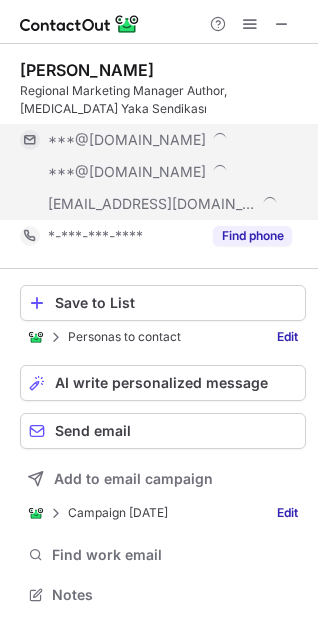 scroll, scrollTop: 10, scrollLeft: 10, axis: both 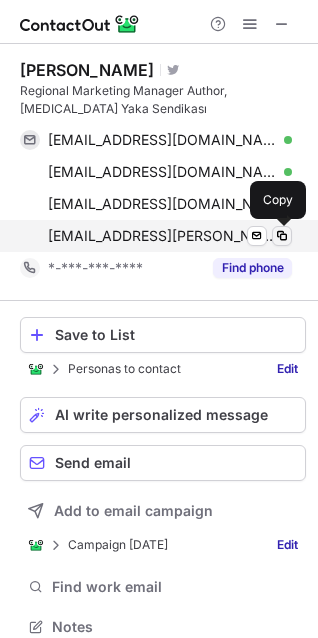 click at bounding box center [282, 236] 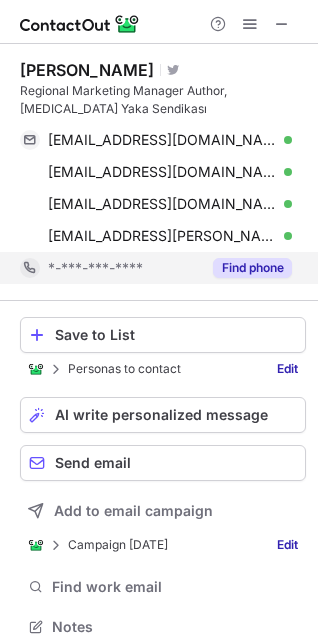 click on "Find phone" at bounding box center [252, 268] 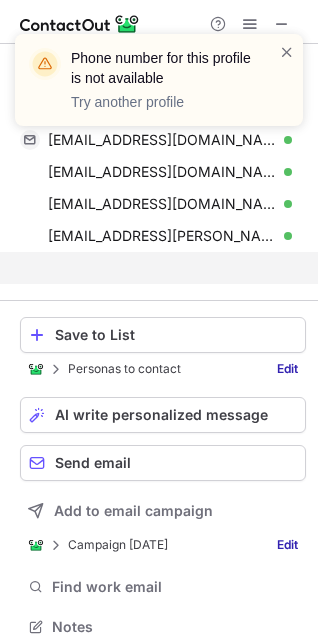 scroll, scrollTop: 10, scrollLeft: 10, axis: both 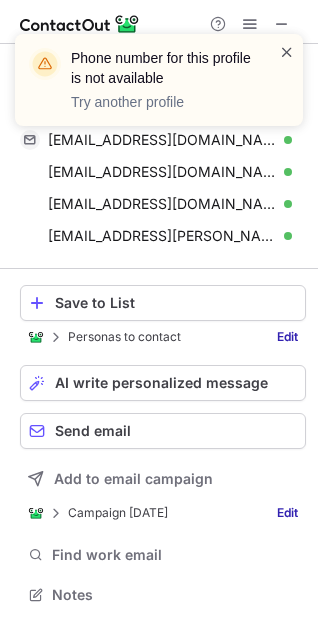 click at bounding box center (287, 52) 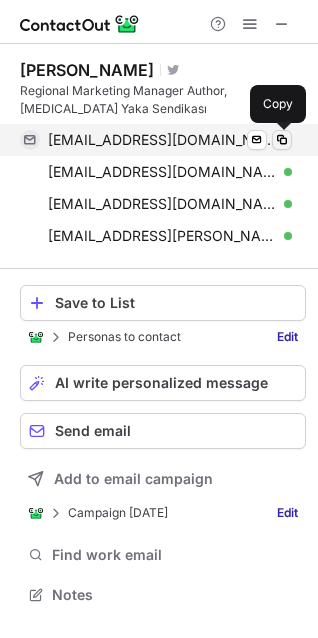 click at bounding box center (282, 140) 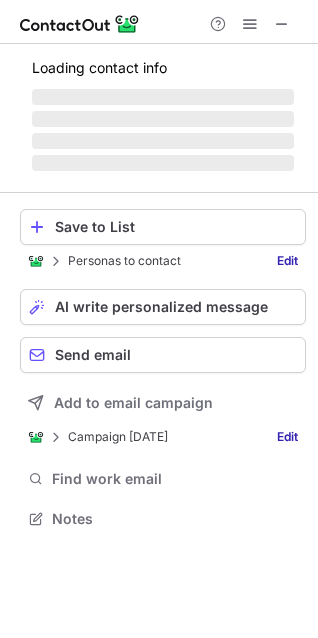 scroll, scrollTop: 10, scrollLeft: 10, axis: both 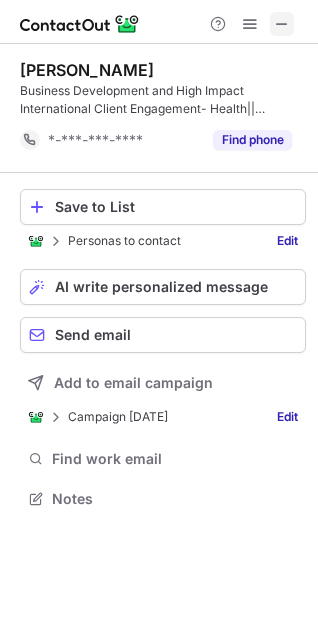 click at bounding box center (282, 24) 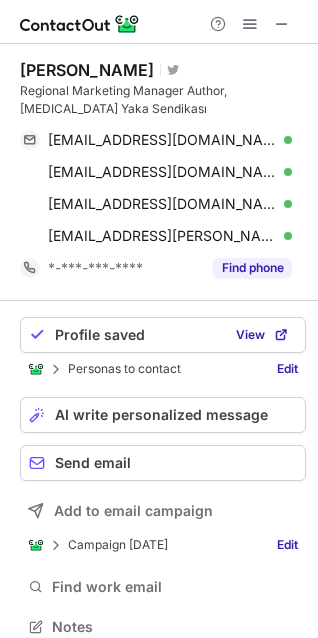 scroll, scrollTop: 10, scrollLeft: 10, axis: both 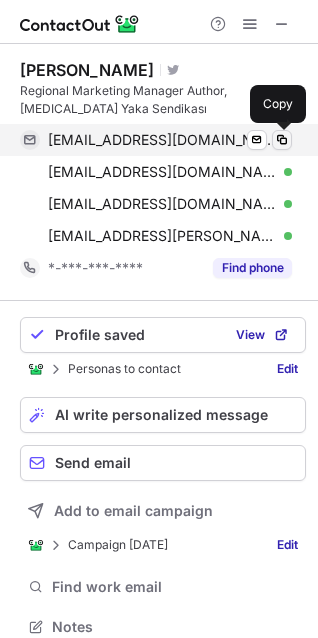 click at bounding box center [282, 140] 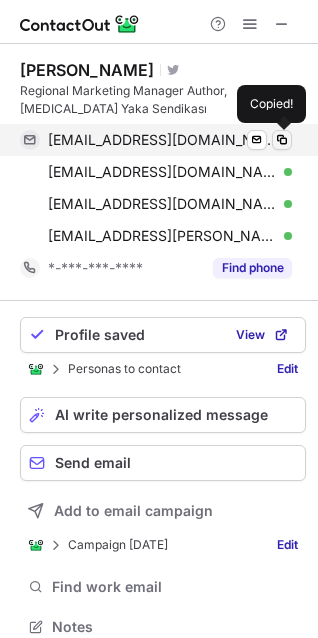 type 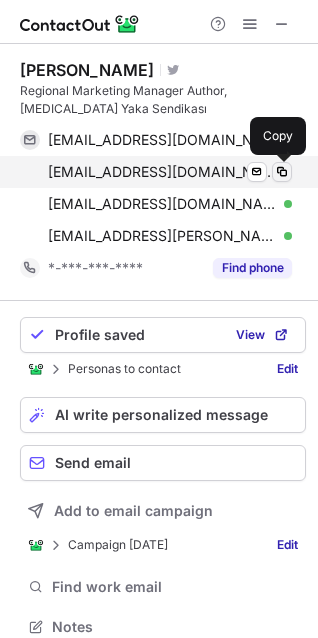 click at bounding box center (282, 172) 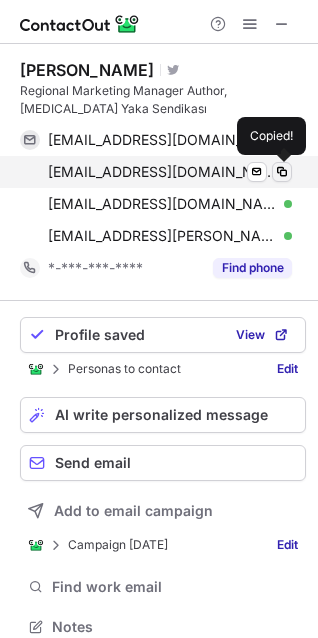 type 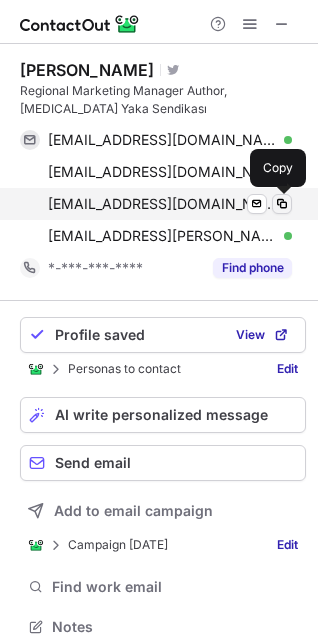 click at bounding box center [282, 204] 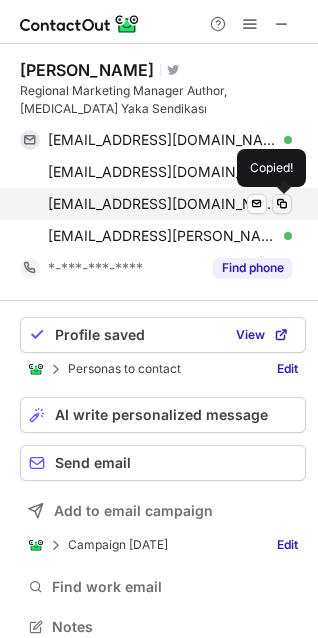 type 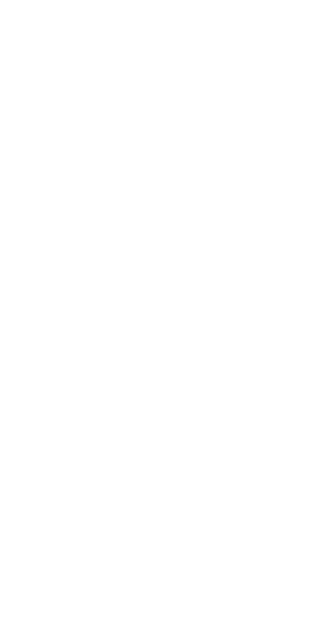 scroll, scrollTop: 0, scrollLeft: 0, axis: both 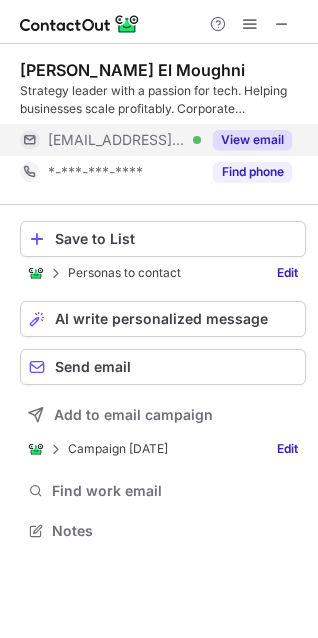 click on "View email" at bounding box center (252, 140) 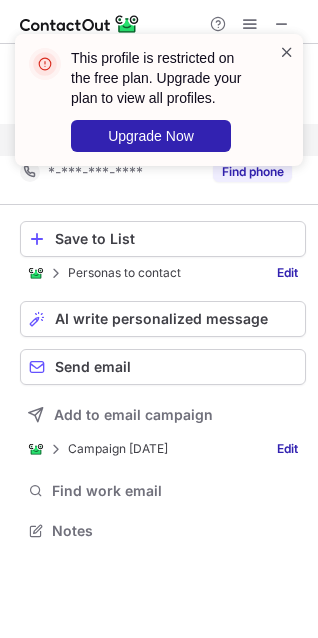click at bounding box center [287, 52] 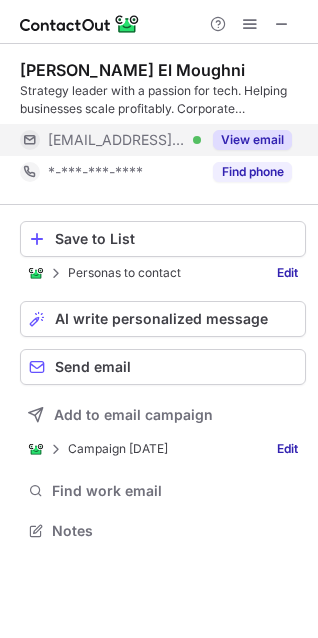 click on "Find phone" at bounding box center [252, 172] 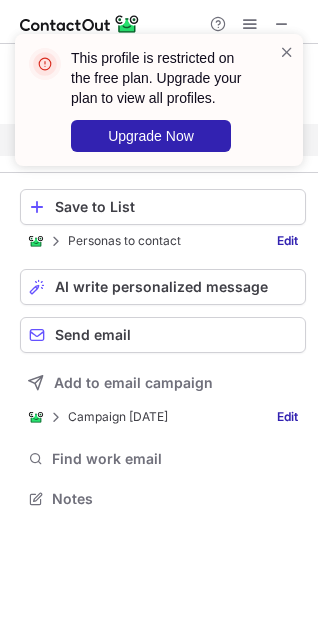 scroll, scrollTop: 485, scrollLeft: 318, axis: both 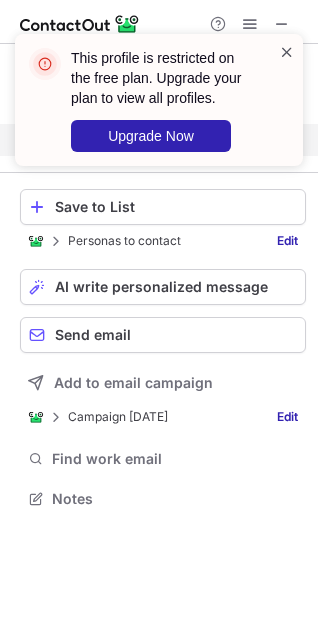 click at bounding box center [287, 52] 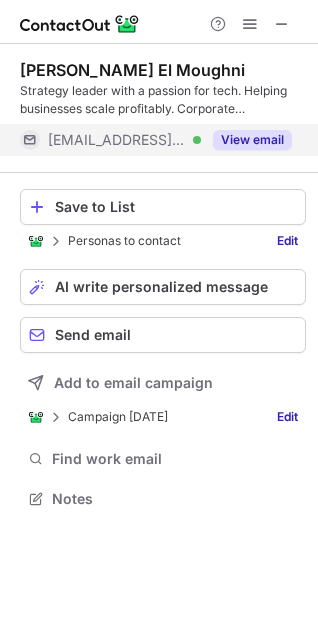 scroll, scrollTop: 10, scrollLeft: 10, axis: both 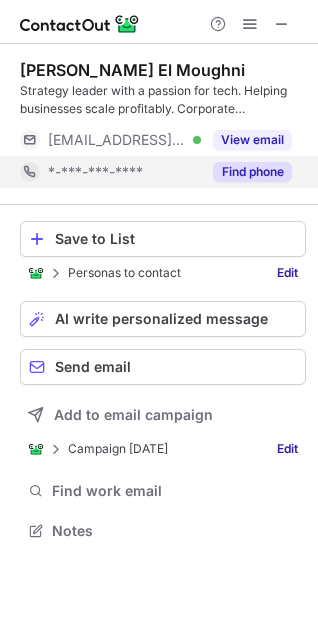 click on "Find phone" at bounding box center (252, 172) 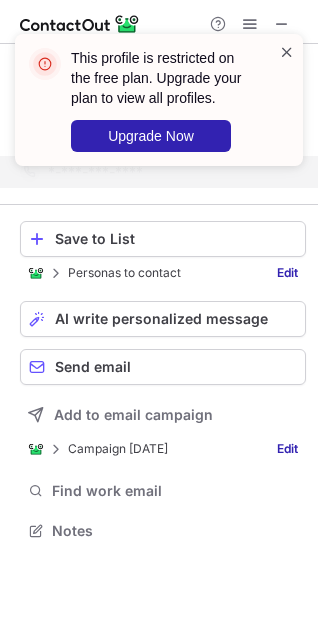 click at bounding box center (287, 52) 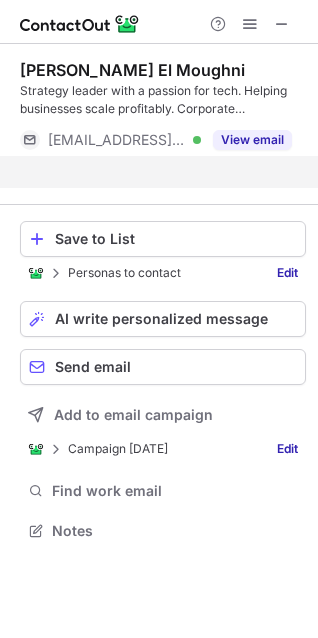 scroll, scrollTop: 485, scrollLeft: 318, axis: both 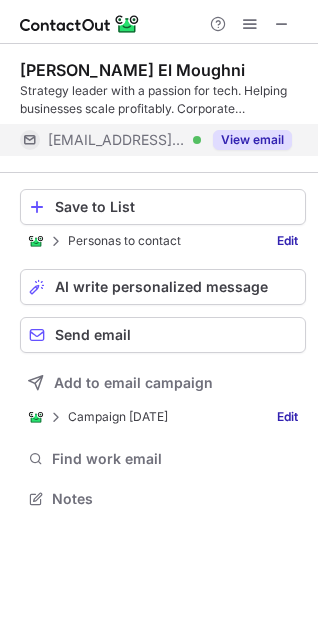 click on "View email" at bounding box center (252, 140) 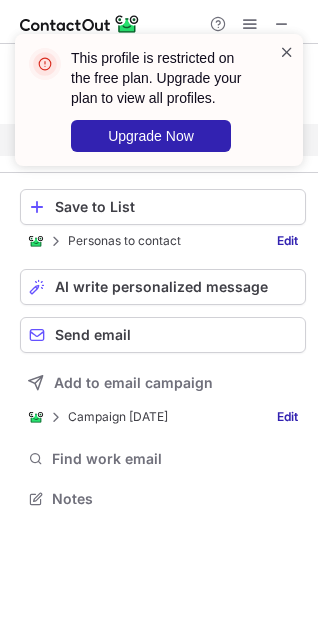 click at bounding box center (287, 52) 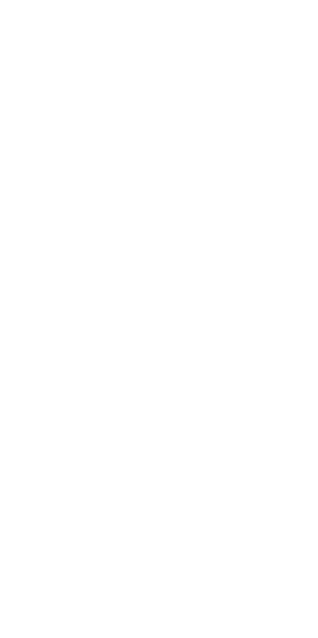 scroll, scrollTop: 0, scrollLeft: 0, axis: both 